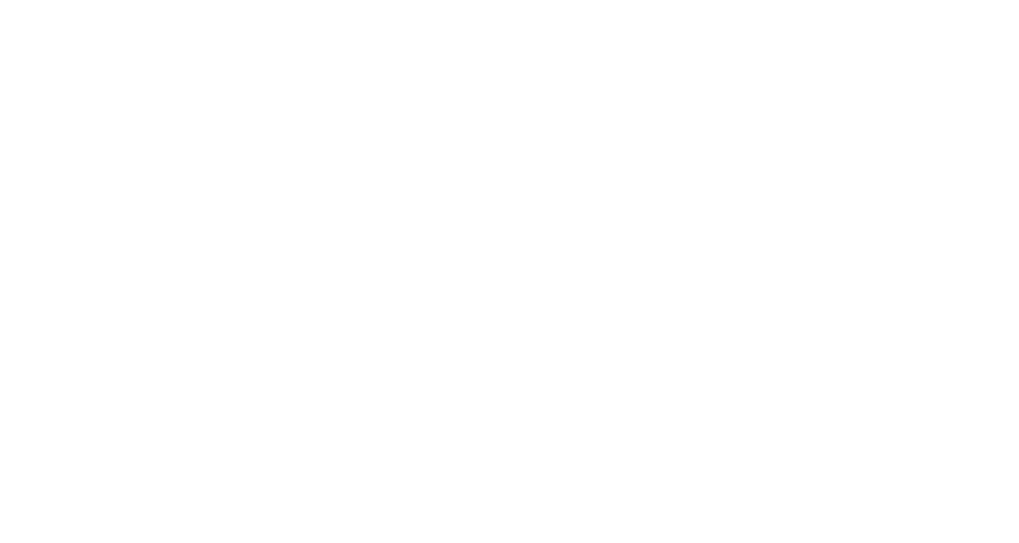 scroll, scrollTop: 0, scrollLeft: 0, axis: both 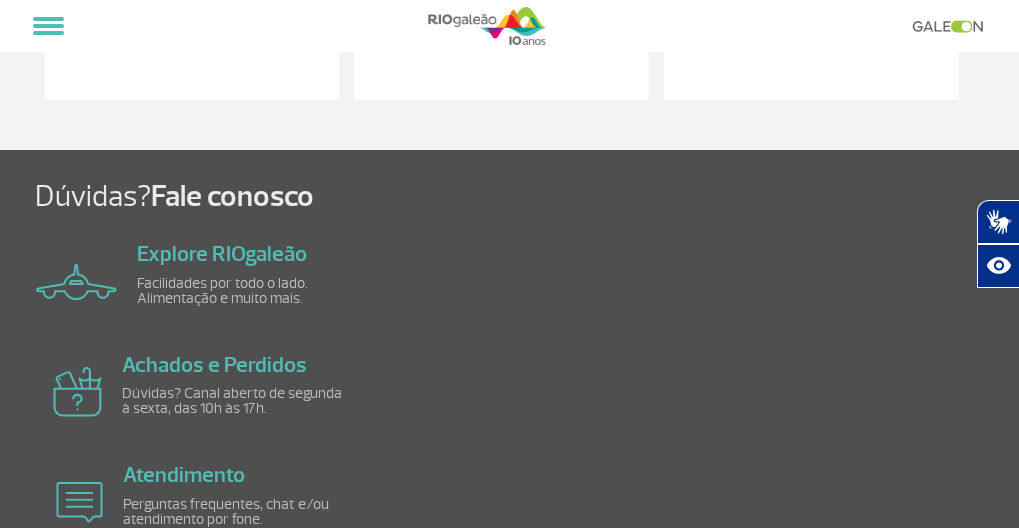 click on "Painel de voos" at bounding box center (191, -60) 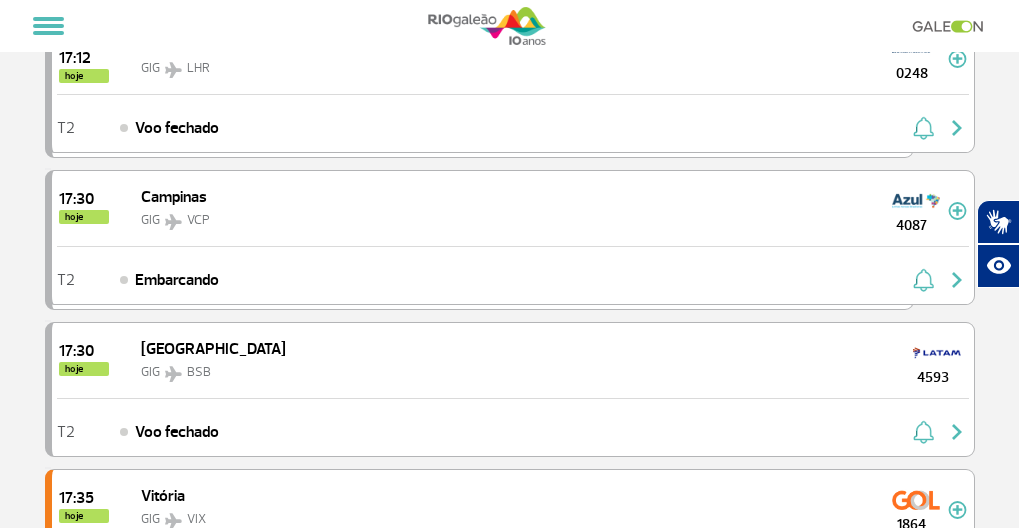 scroll, scrollTop: 0, scrollLeft: 0, axis: both 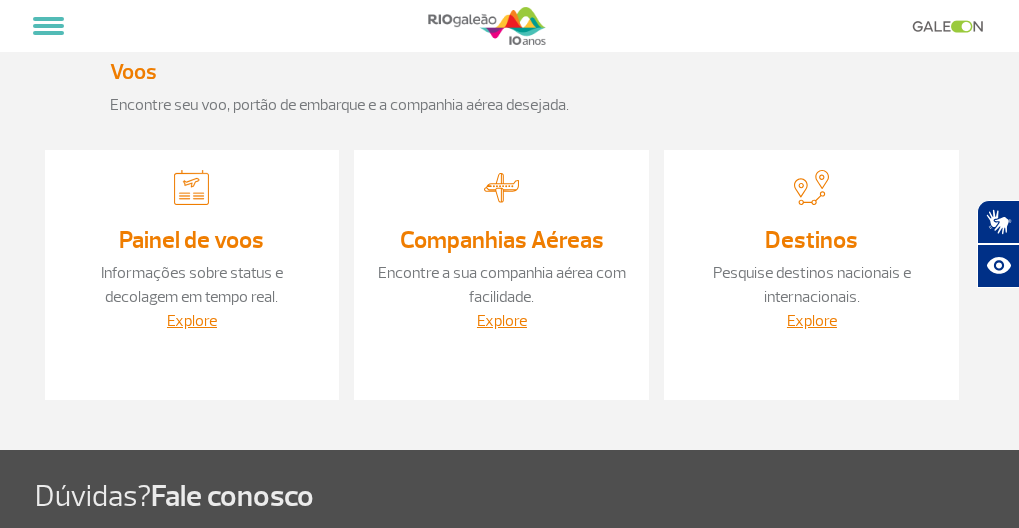 click on "Companhias Aéreas" at bounding box center [502, 240] 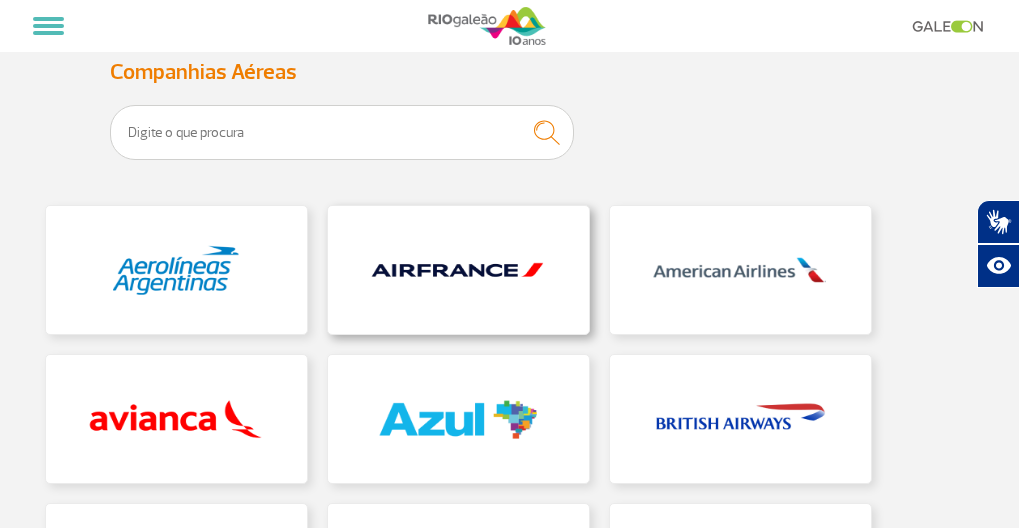 scroll, scrollTop: 300, scrollLeft: 0, axis: vertical 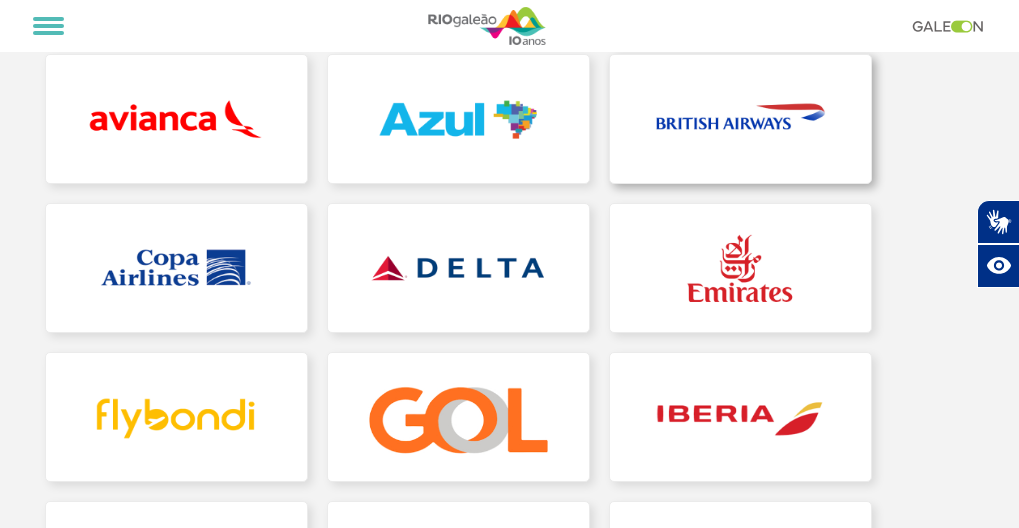 click at bounding box center [740, 119] 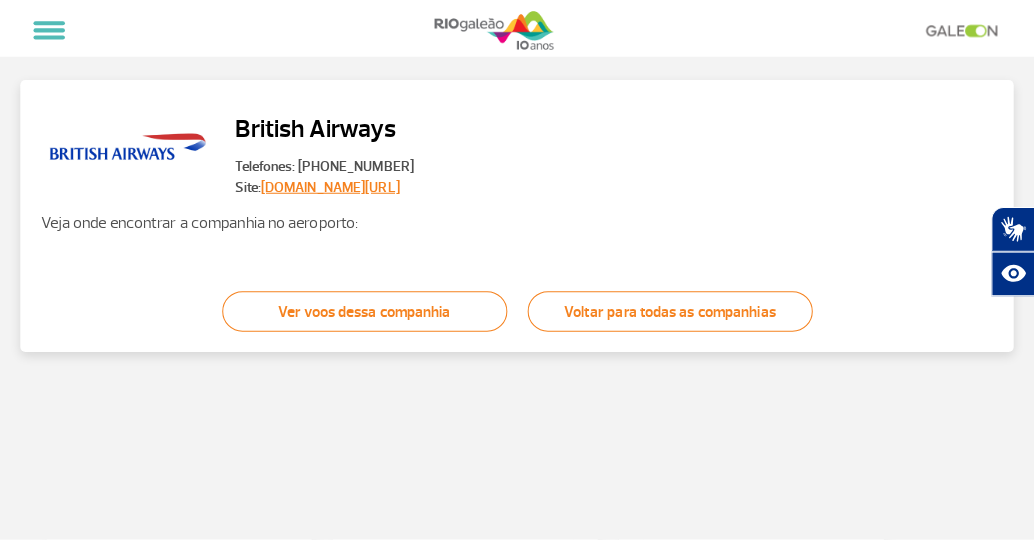 scroll, scrollTop: 0, scrollLeft: 0, axis: both 